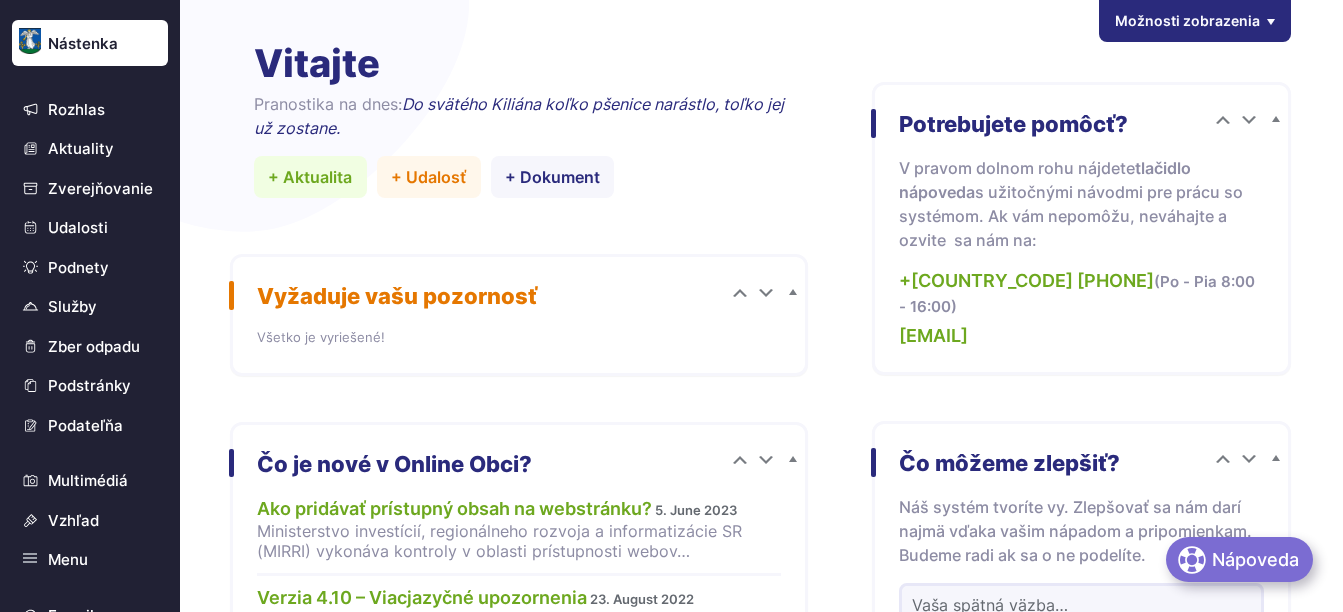 scroll, scrollTop: 0, scrollLeft: 0, axis: both 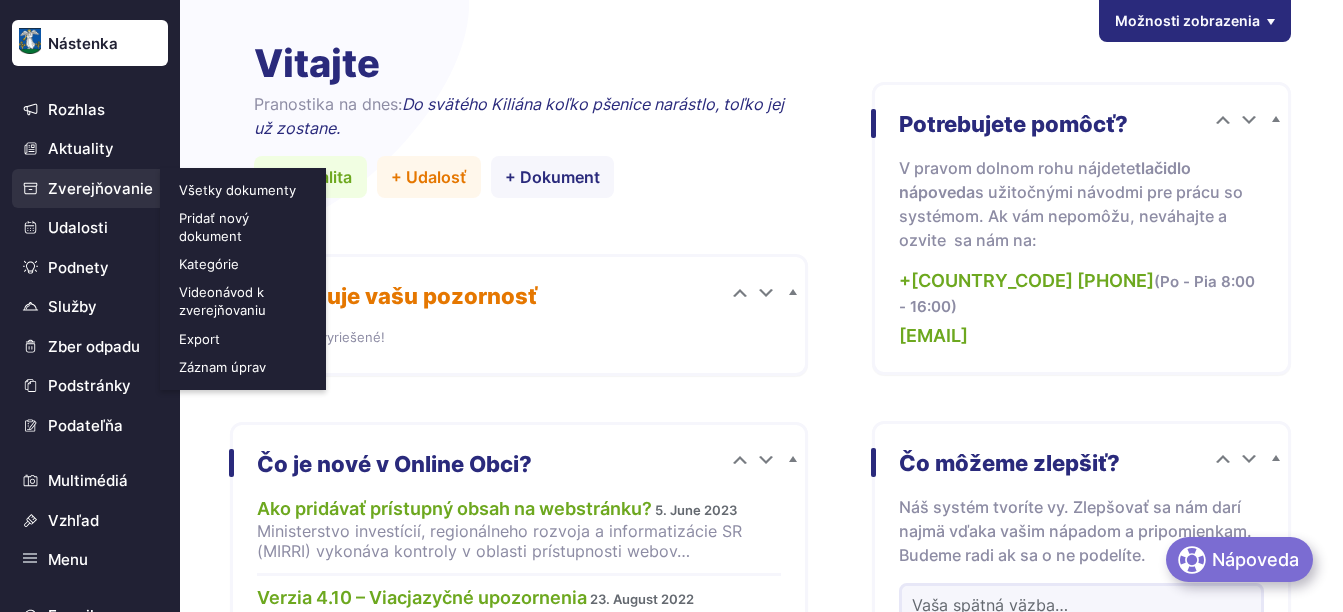 click on "Pridať nový dokument" at bounding box center (245, 227) 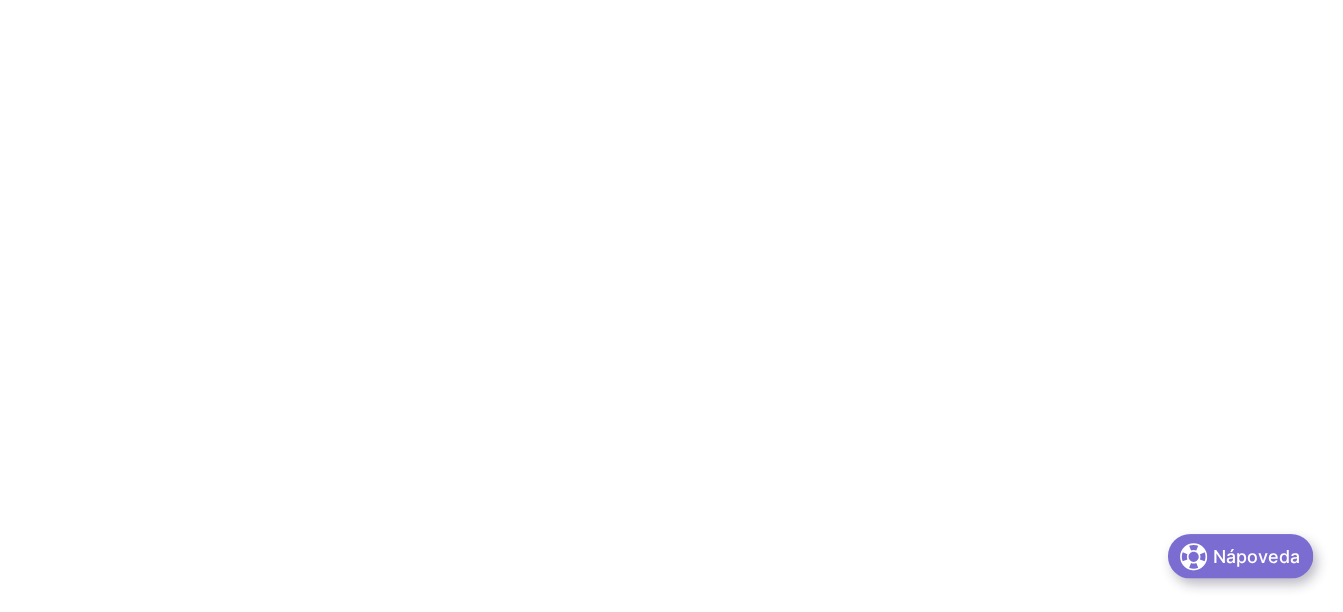 scroll, scrollTop: 0, scrollLeft: 0, axis: both 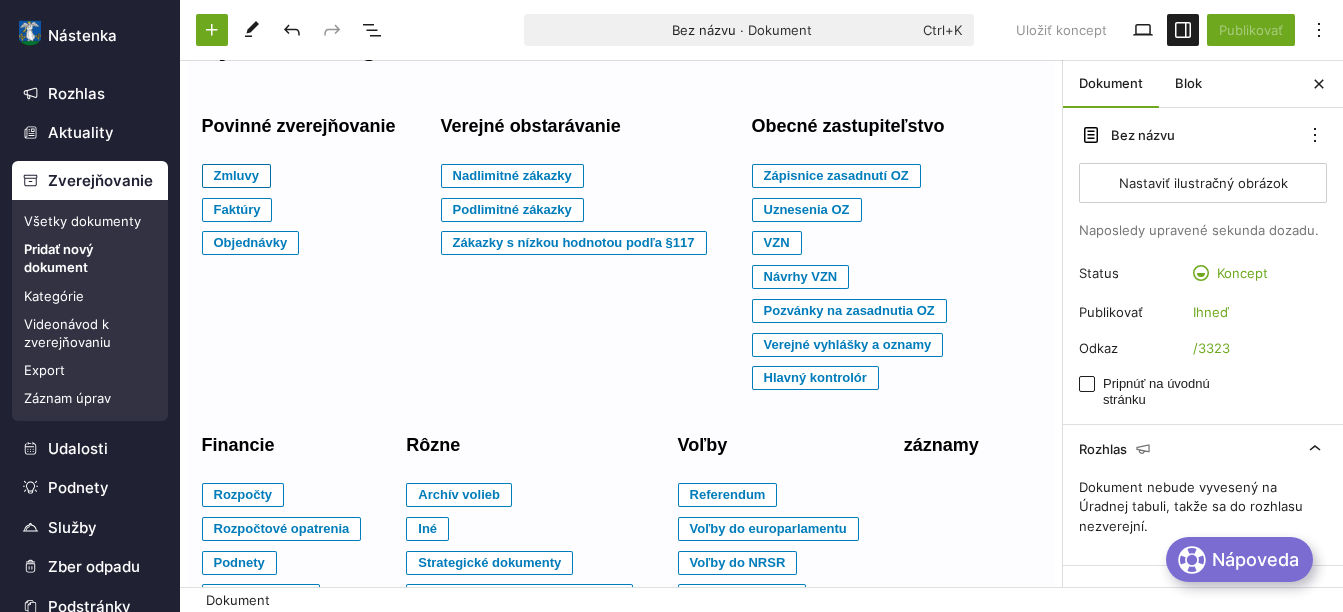 click on "Zmluvy" at bounding box center (237, 176) 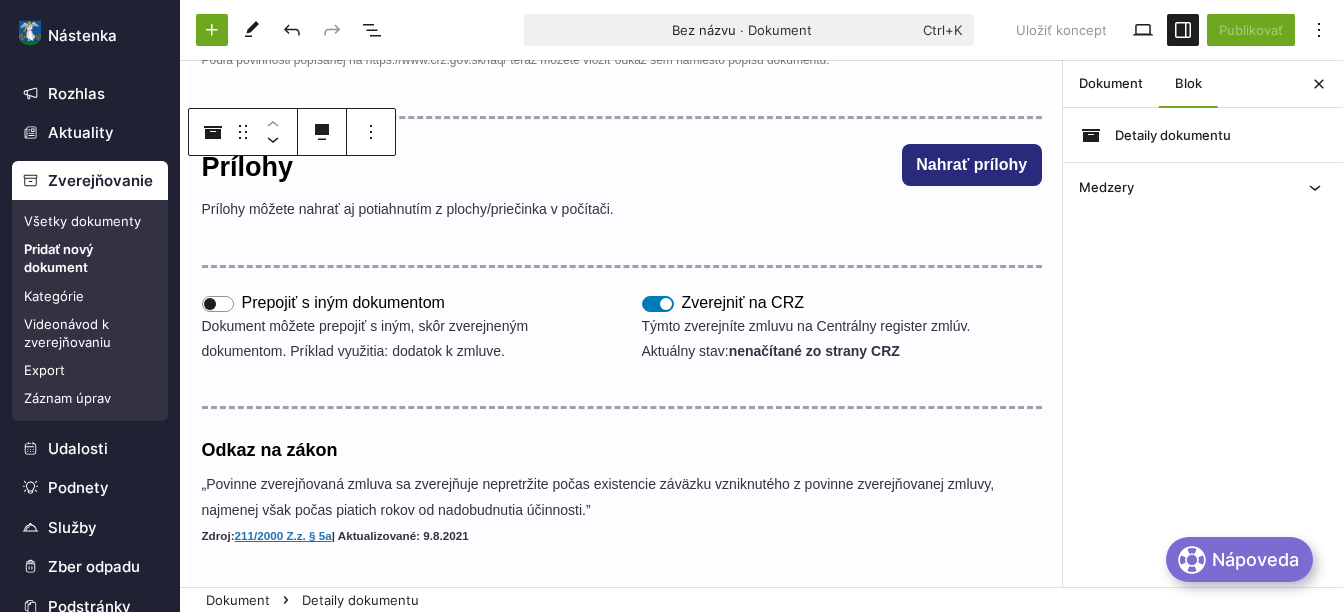 scroll, scrollTop: 844, scrollLeft: 0, axis: vertical 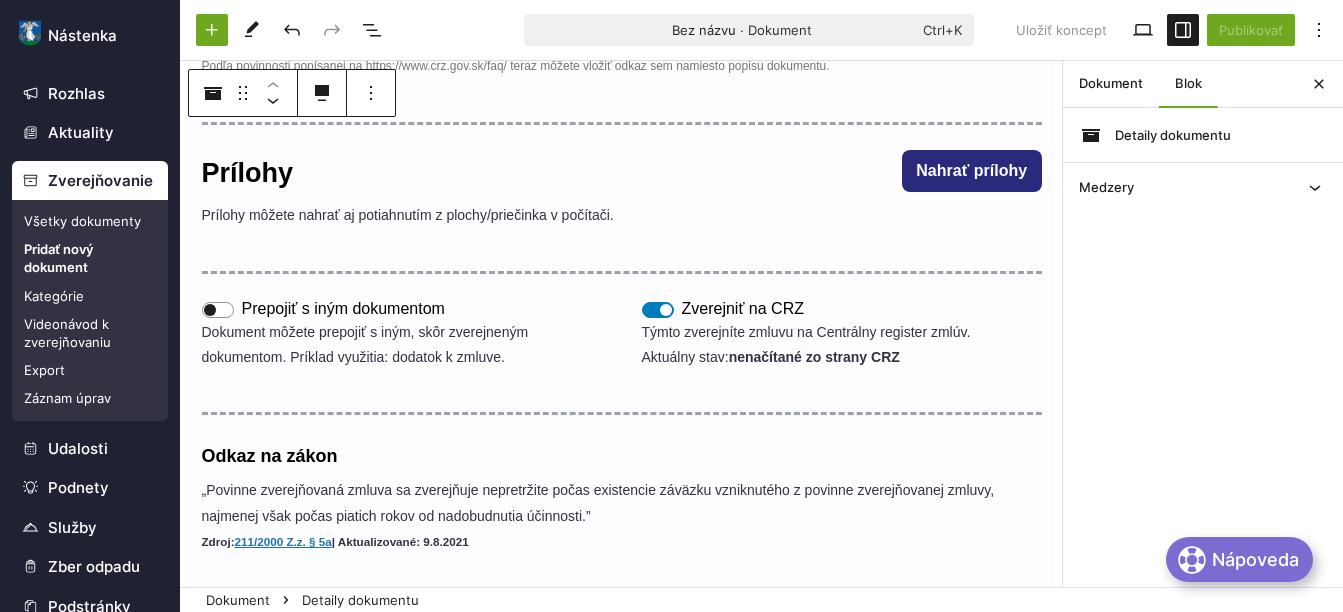 click on "Pridať nový dokument" at bounding box center [90, 258] 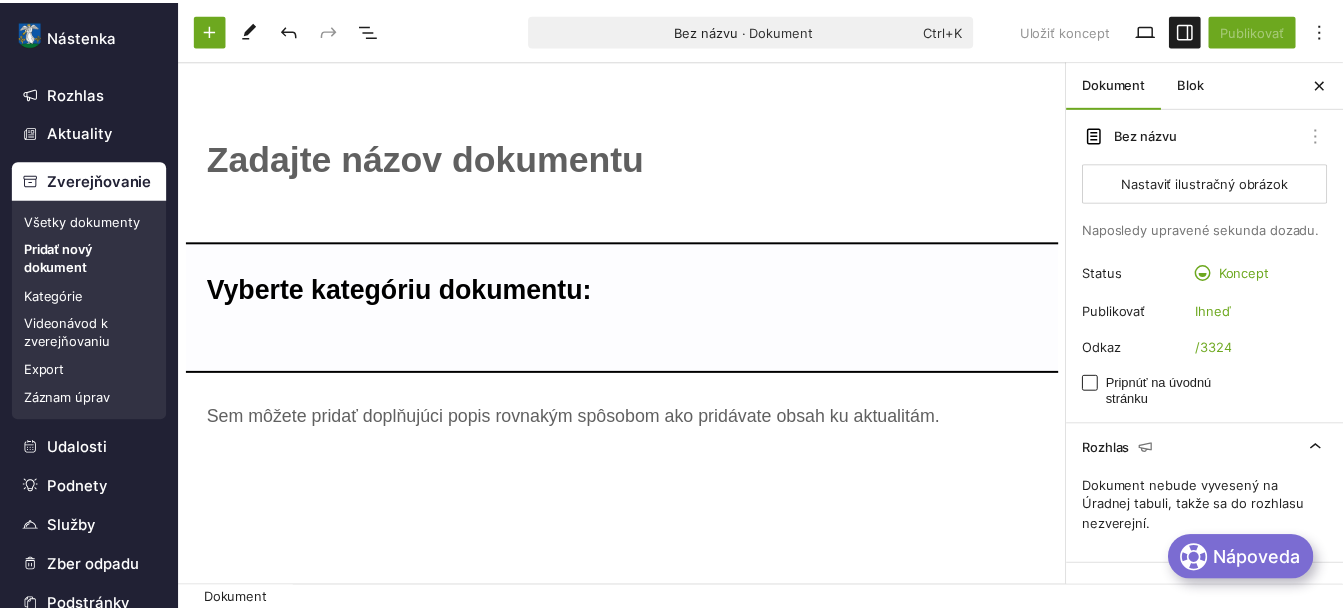 scroll, scrollTop: 0, scrollLeft: 0, axis: both 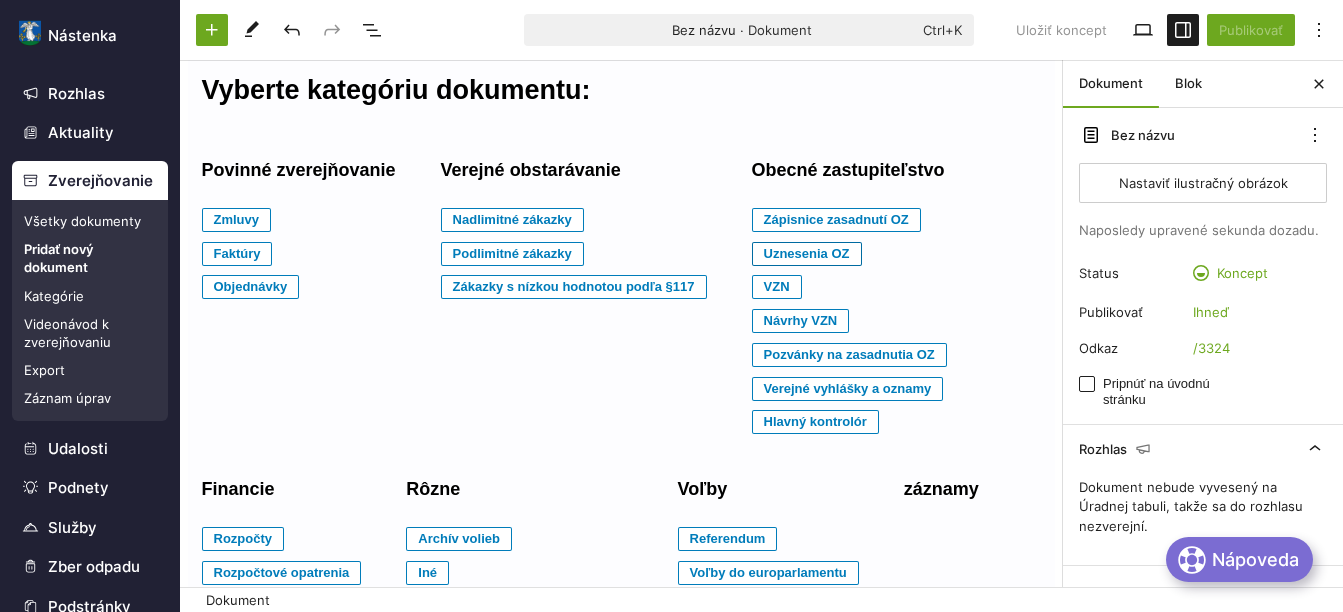 click on "Uznesenia OZ" at bounding box center (237, 220) 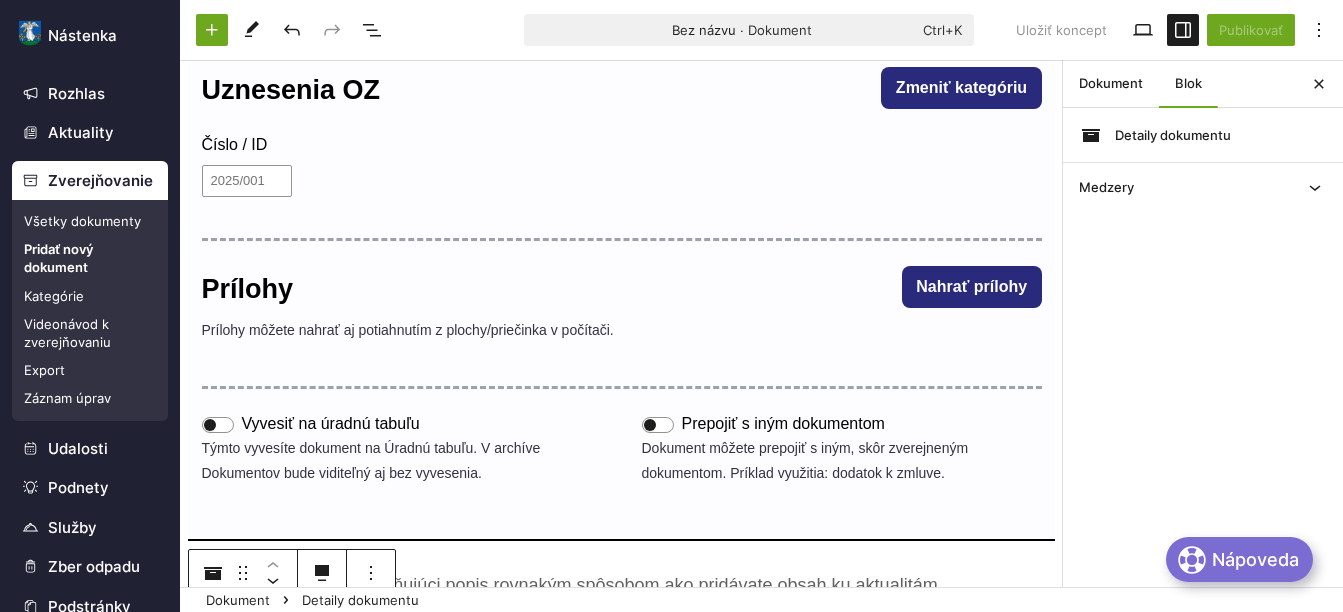 scroll, scrollTop: 300, scrollLeft: 0, axis: vertical 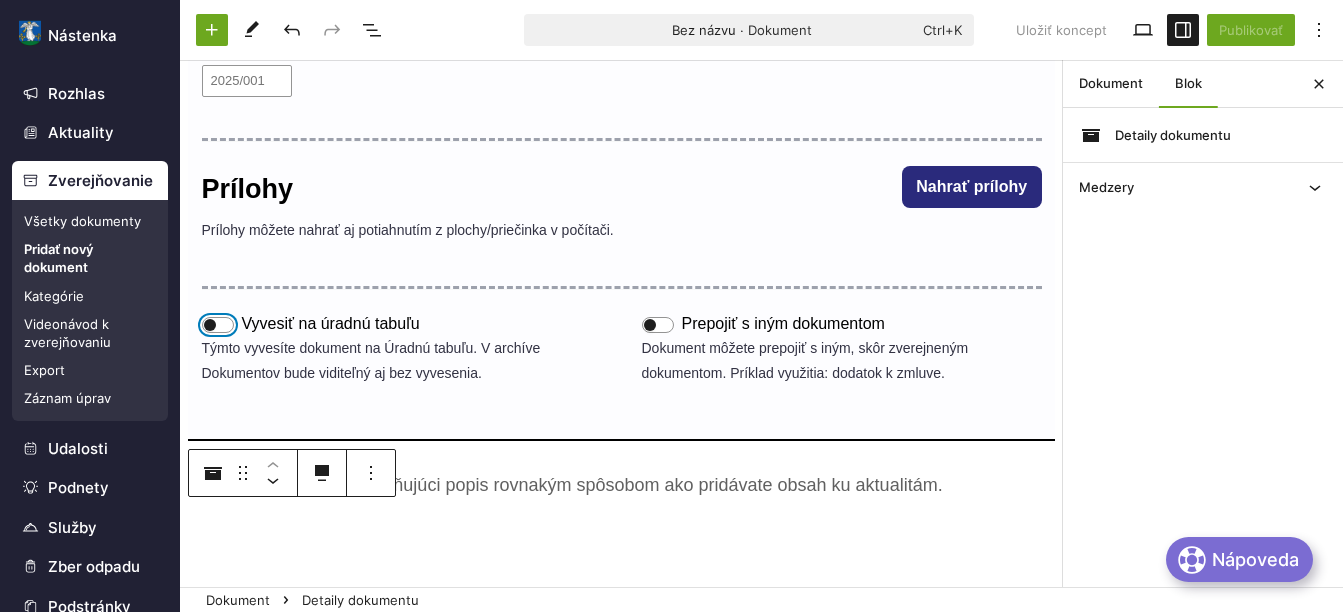 click on "Vyvesiť na úradnú tabuľu" at bounding box center [218, 325] 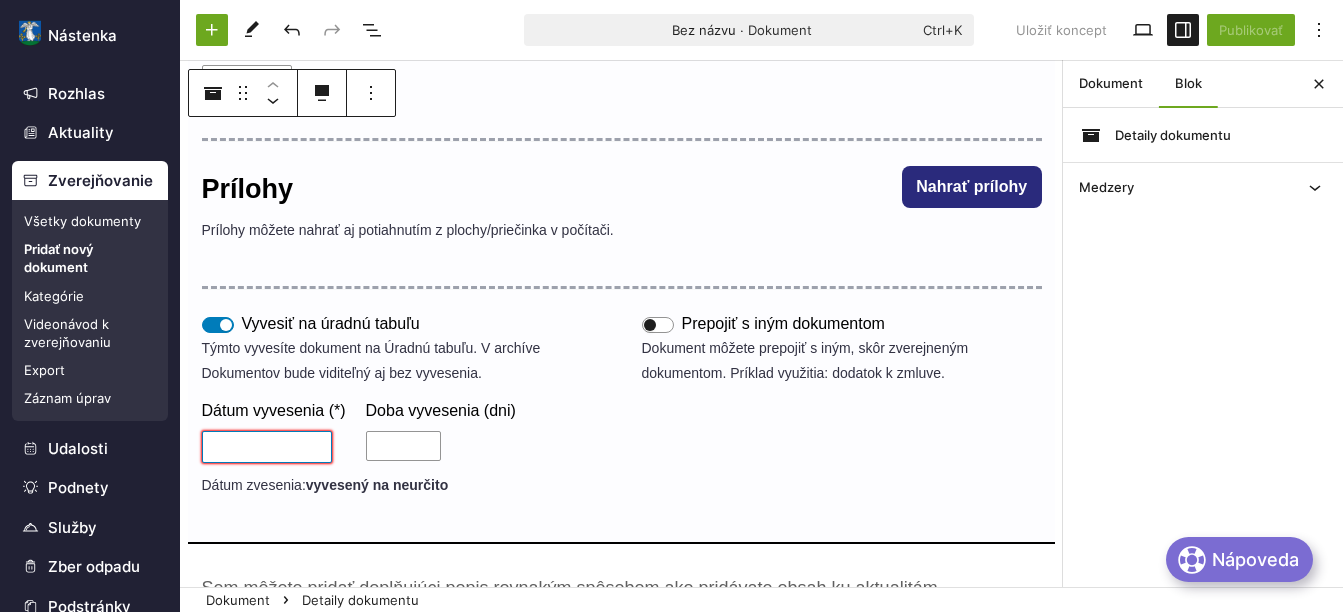 click on "Dátum vyvesenia (*)" at bounding box center [267, 447] 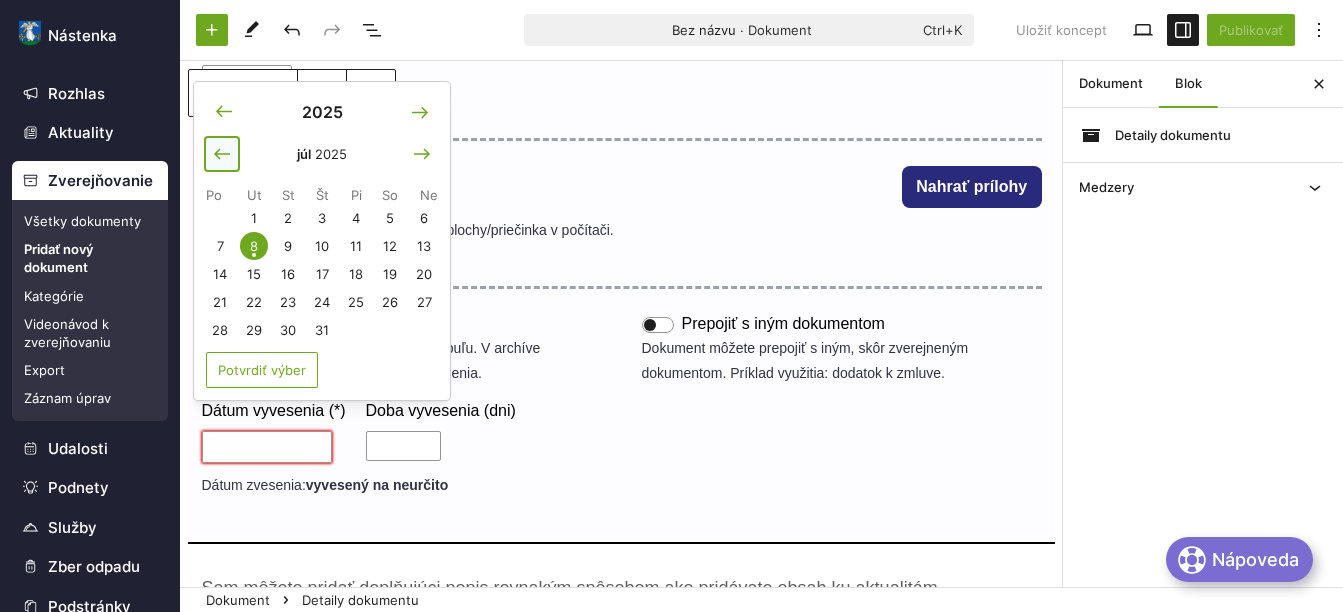click at bounding box center [222, 154] 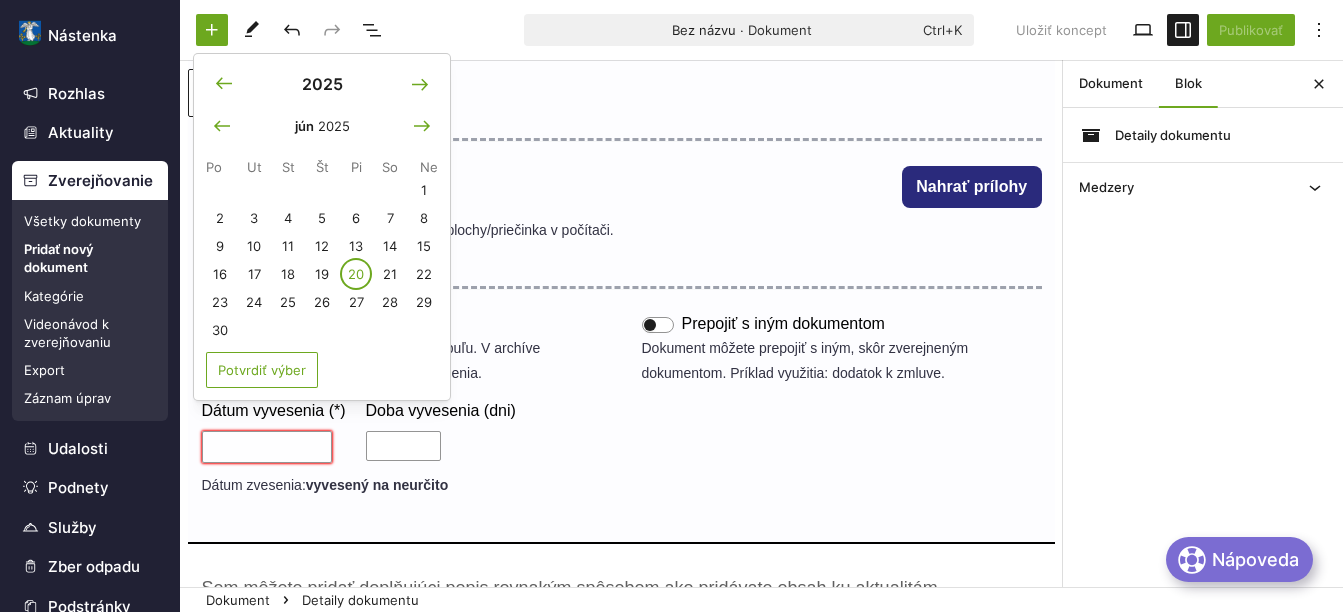 click on "20" at bounding box center [356, 274] 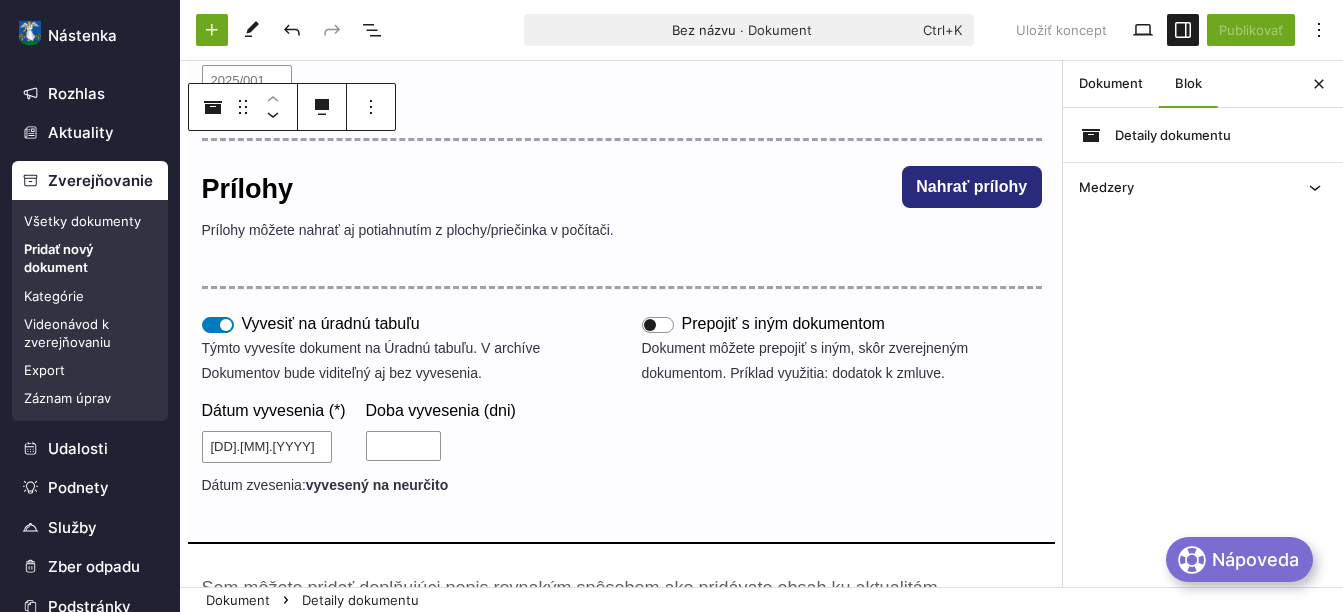 scroll, scrollTop: 500, scrollLeft: 0, axis: vertical 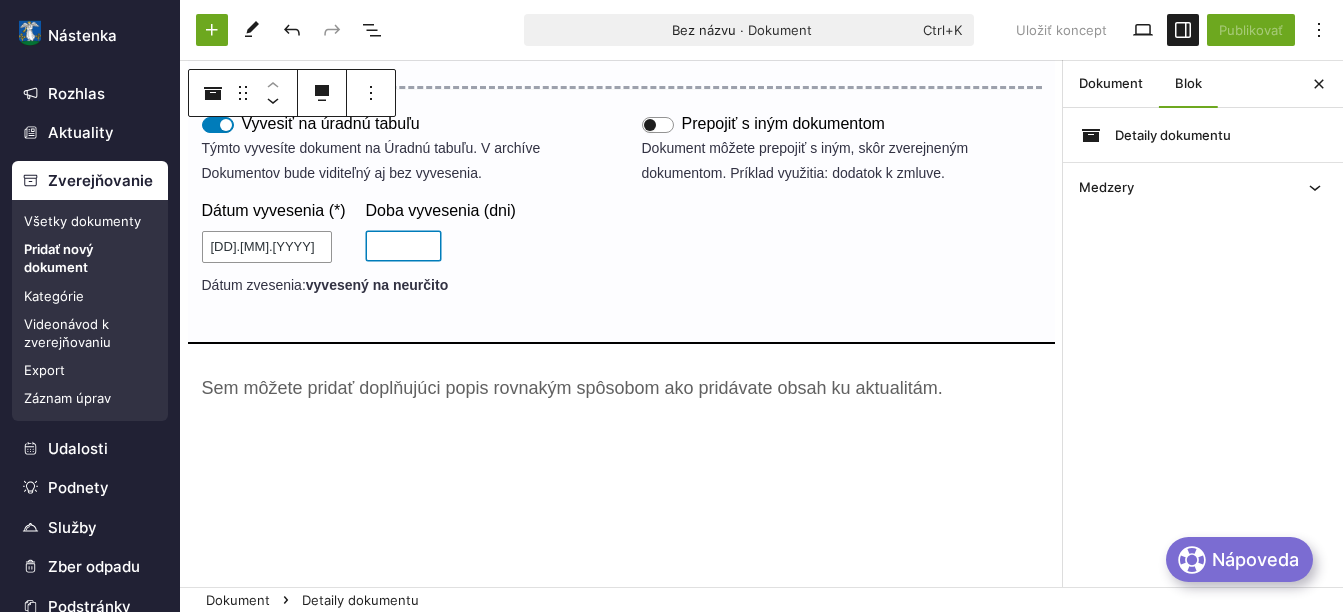 click on "Doba vyvesenia (dni)" at bounding box center [403, 246] 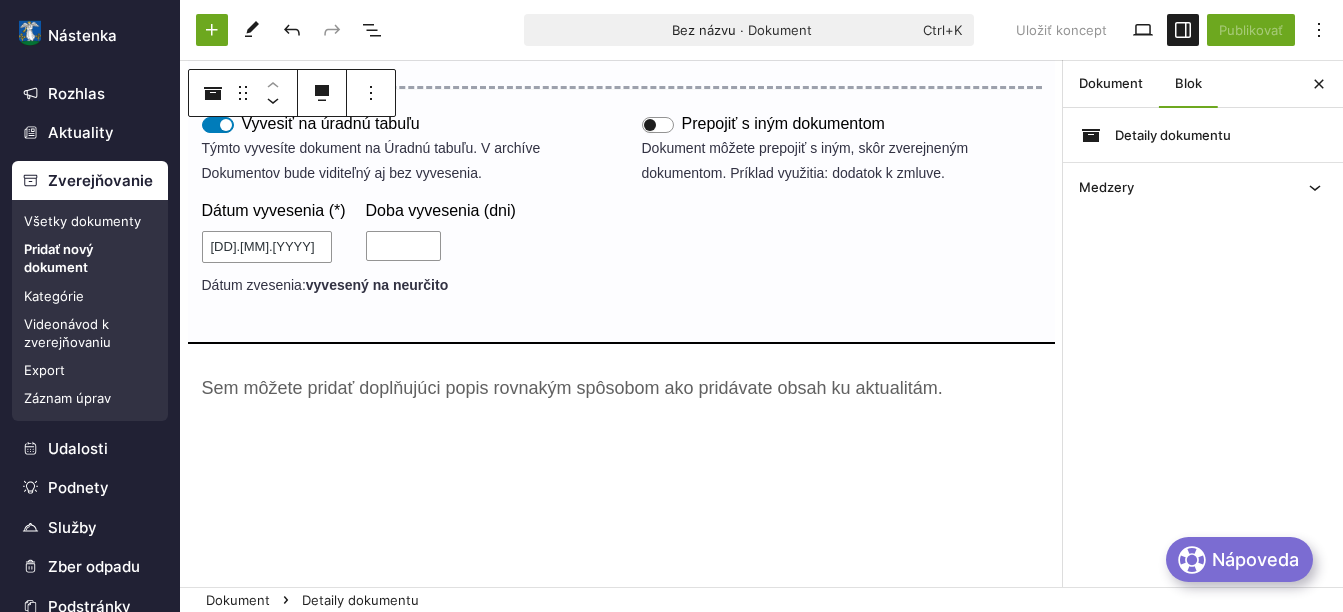 click on "Pridať nový dokument" at bounding box center (90, 258) 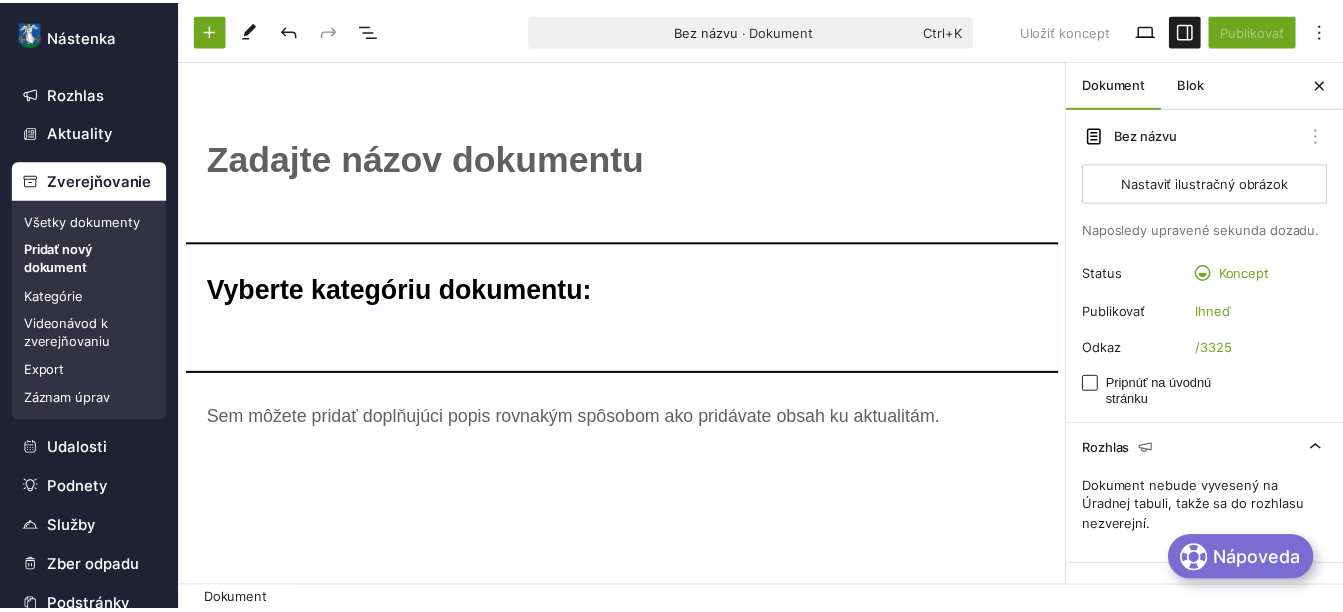 scroll, scrollTop: 0, scrollLeft: 0, axis: both 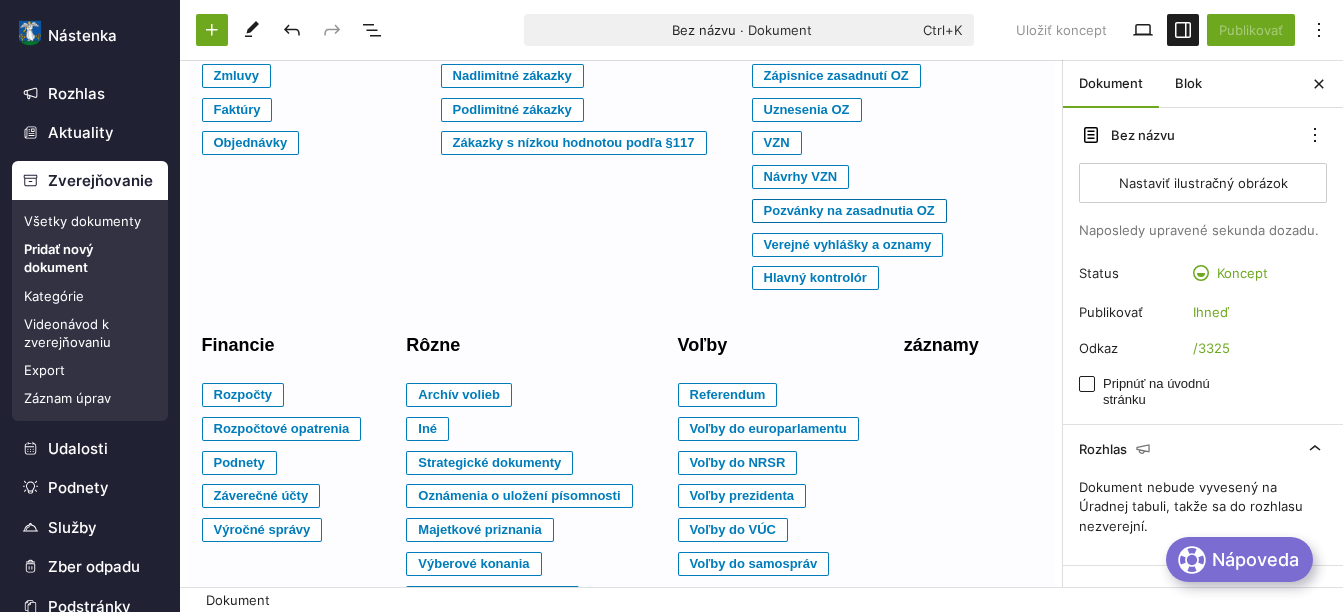 click on "Pozvánky na zasadnutia OZ" at bounding box center (237, 76) 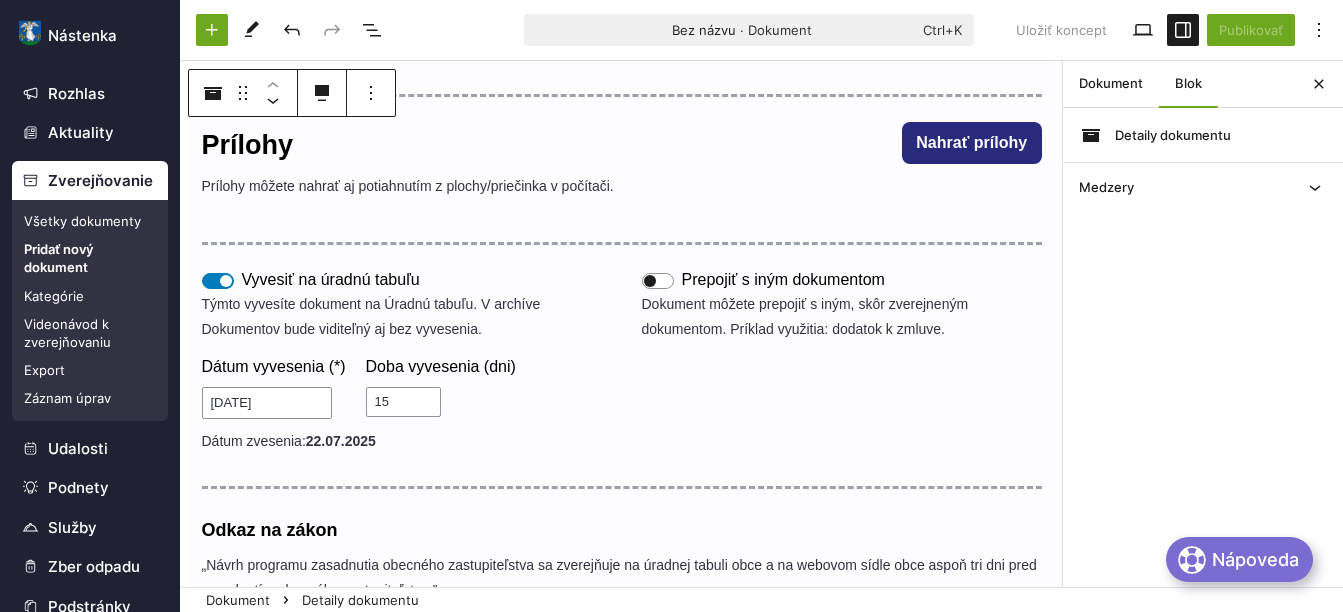 click on "Pridať nový dokument" at bounding box center [90, 258] 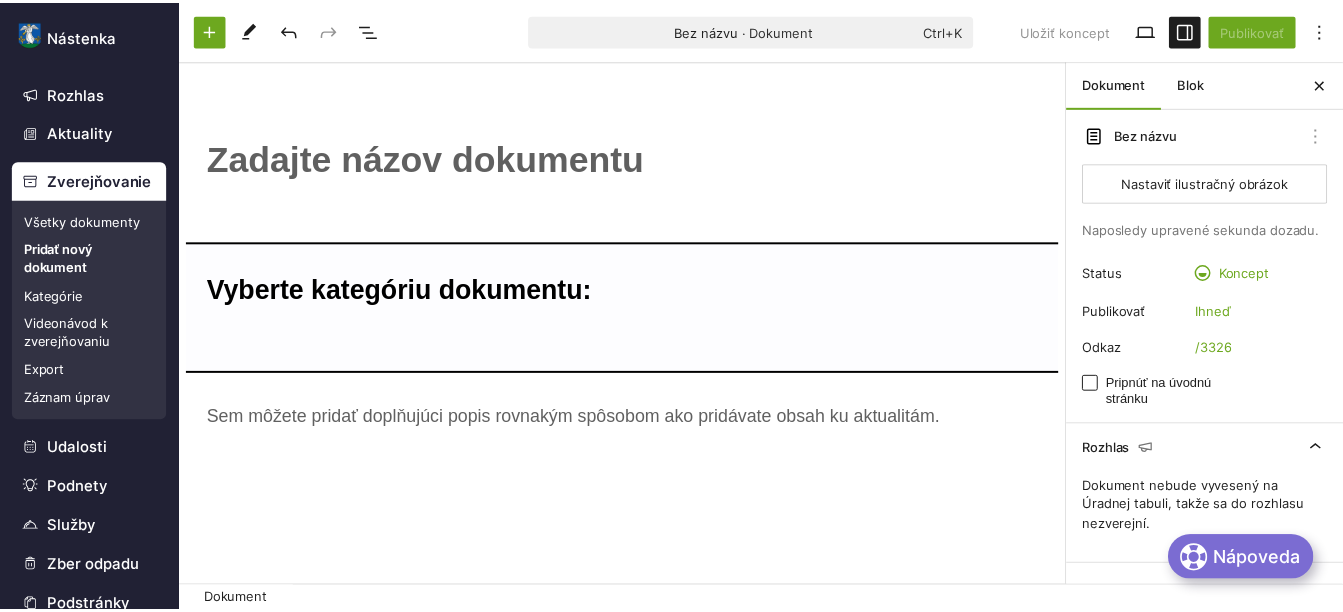 scroll, scrollTop: 0, scrollLeft: 0, axis: both 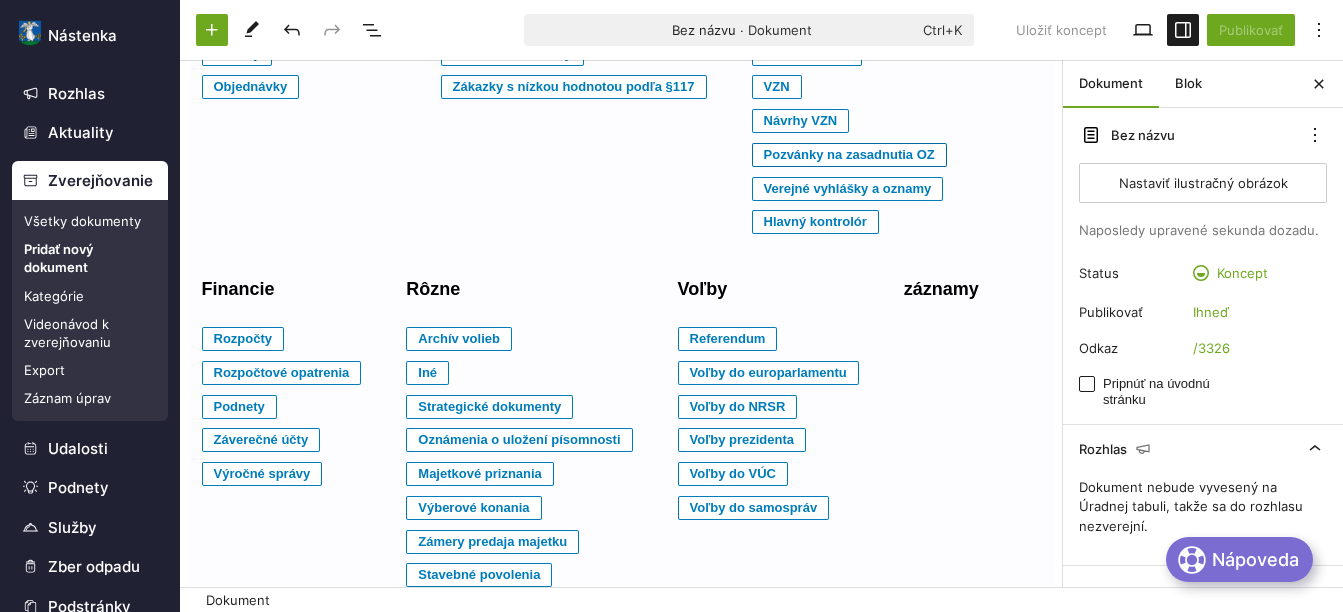 click on "Pozvánky na zasadnutia OZ" at bounding box center (237, 20) 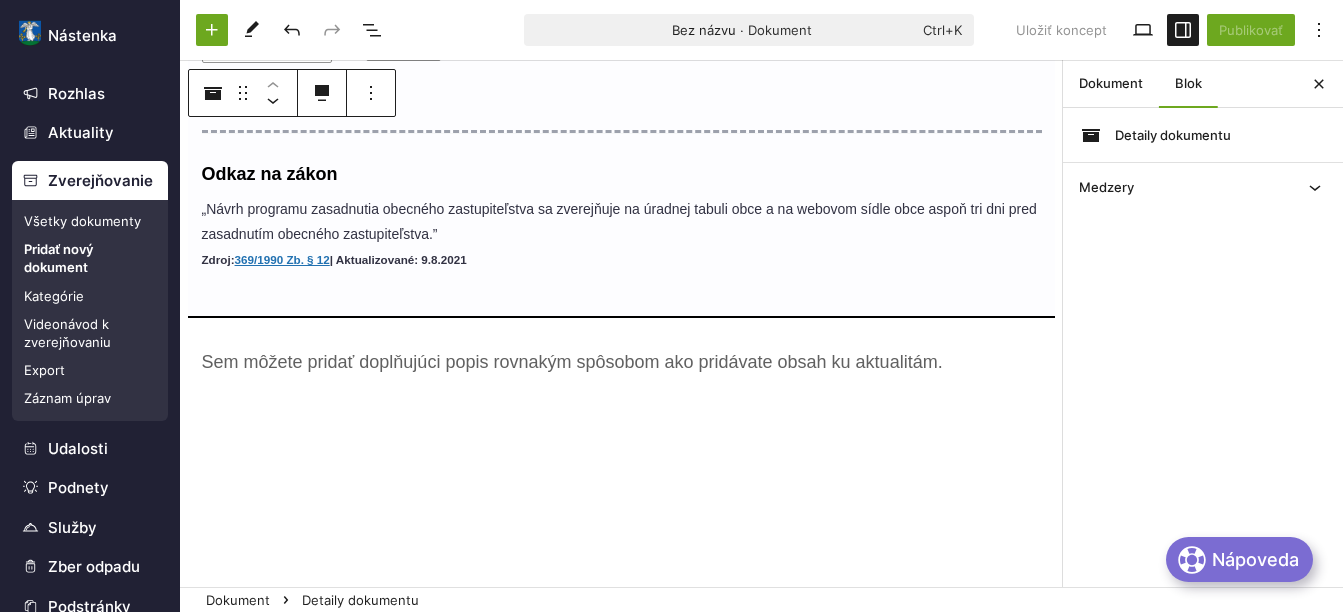 scroll, scrollTop: 400, scrollLeft: 0, axis: vertical 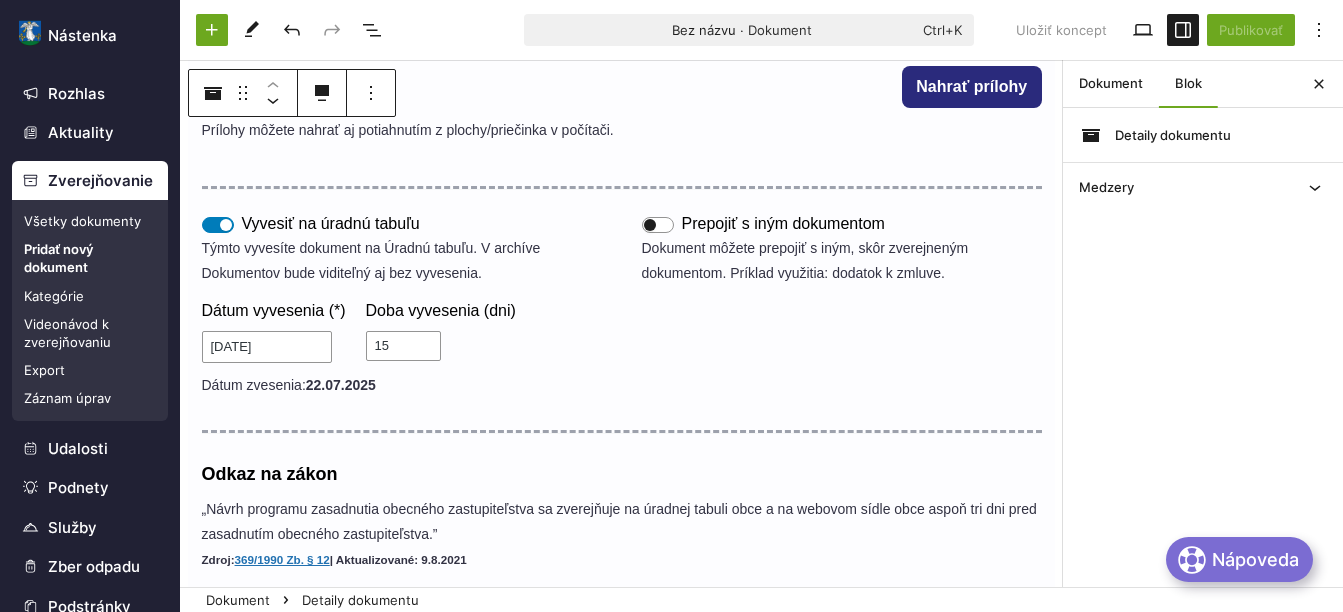 click on "Pridať nový dokument" at bounding box center (90, 258) 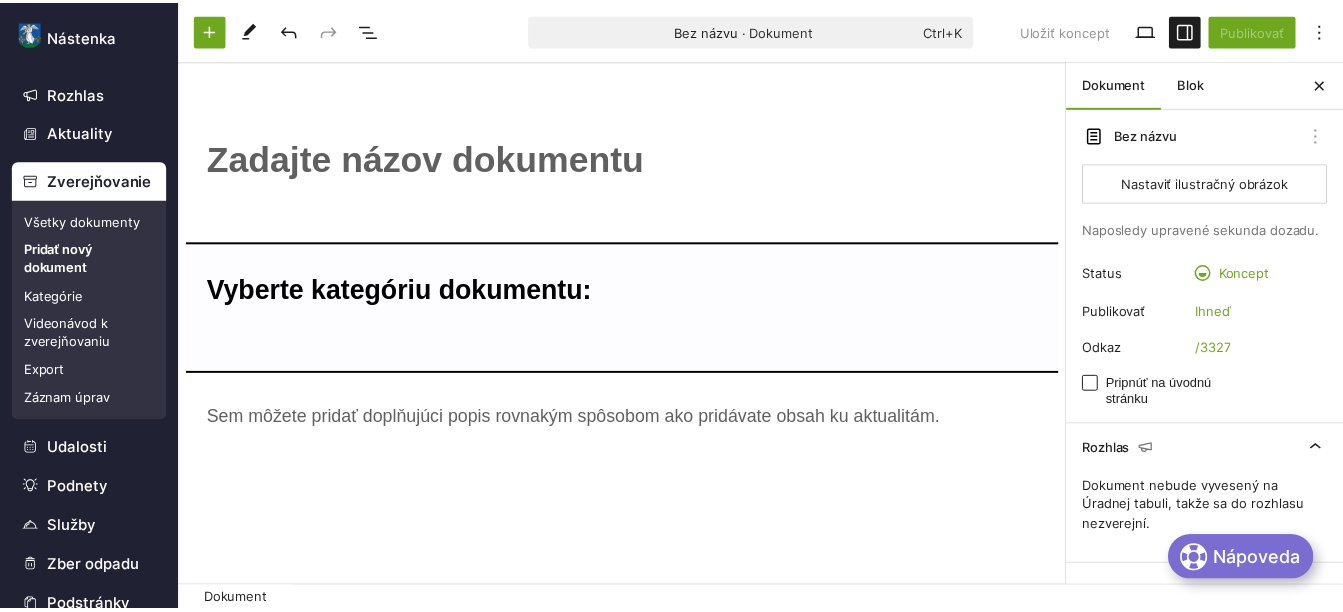scroll, scrollTop: 0, scrollLeft: 0, axis: both 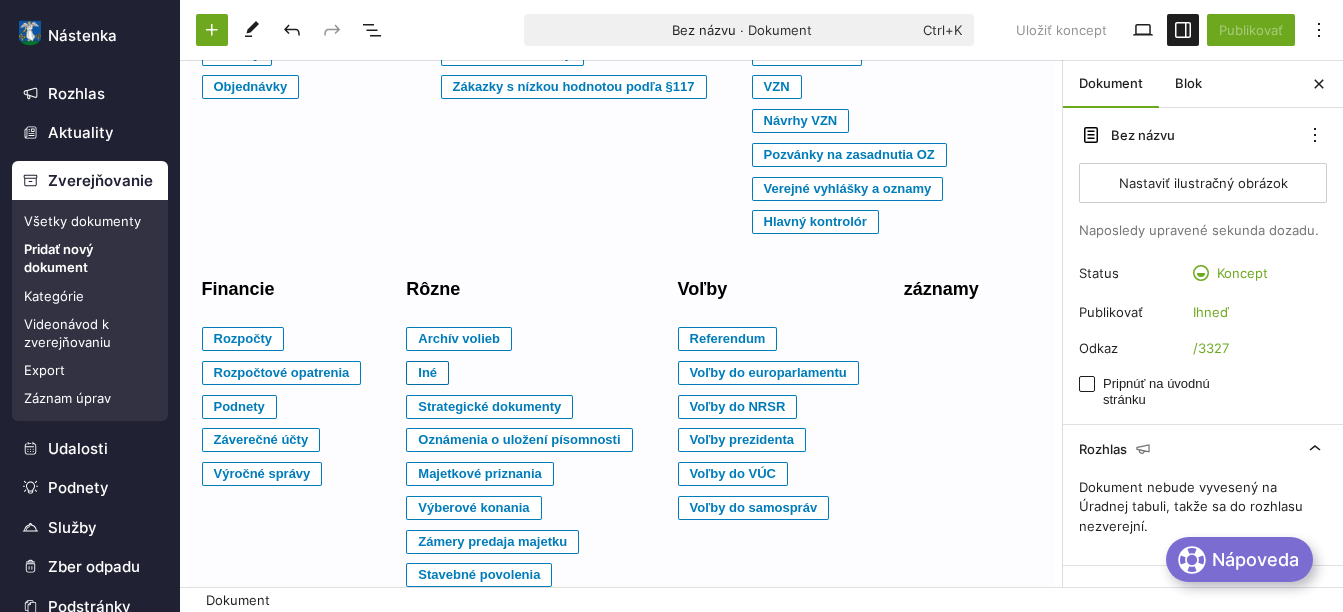 click on "Iné" at bounding box center (237, 20) 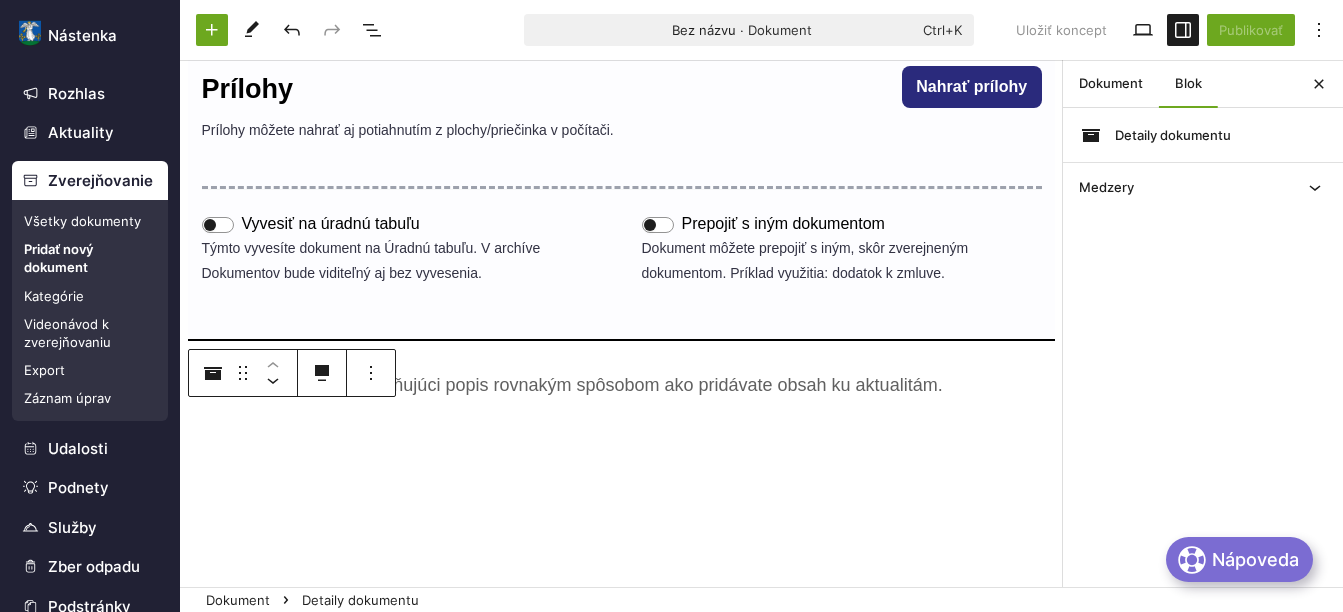 click on "Pridať nový dokument" at bounding box center [90, 258] 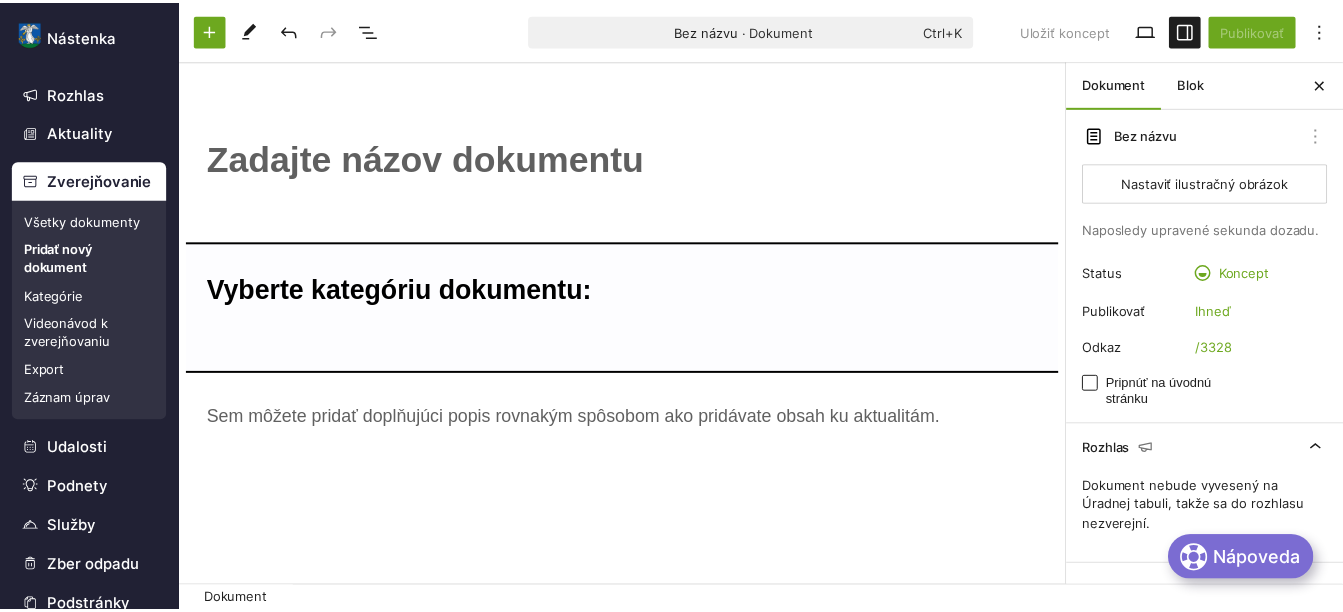 scroll, scrollTop: 0, scrollLeft: 0, axis: both 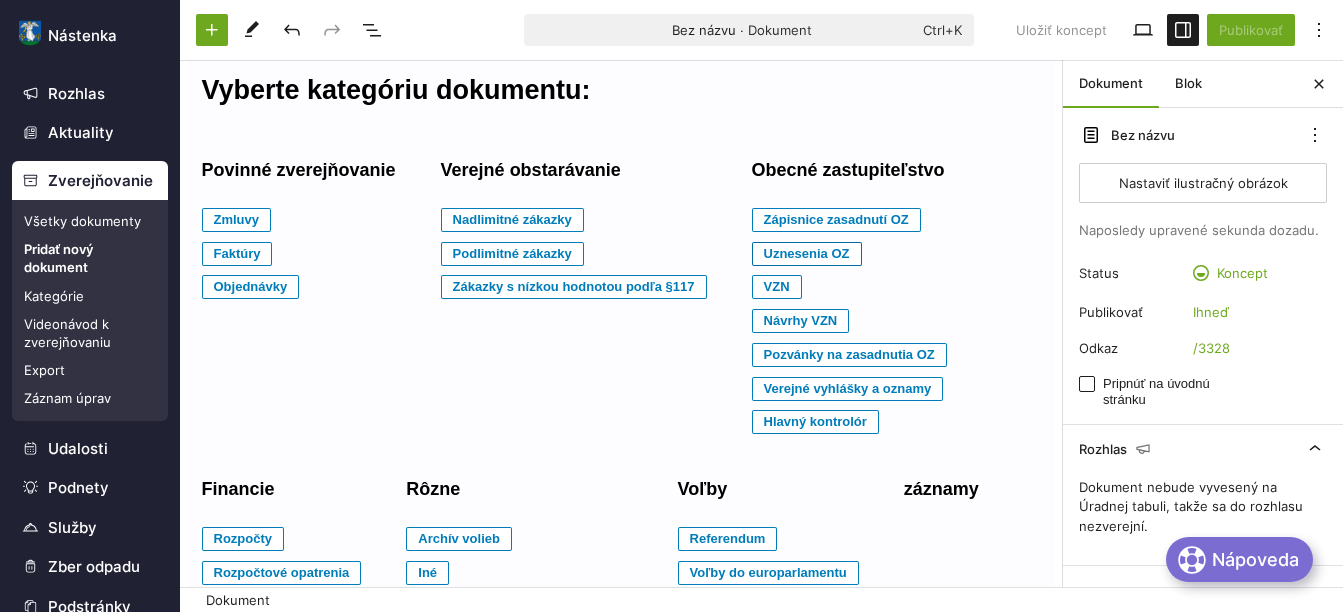 click on "Uznesenia OZ" at bounding box center (237, 220) 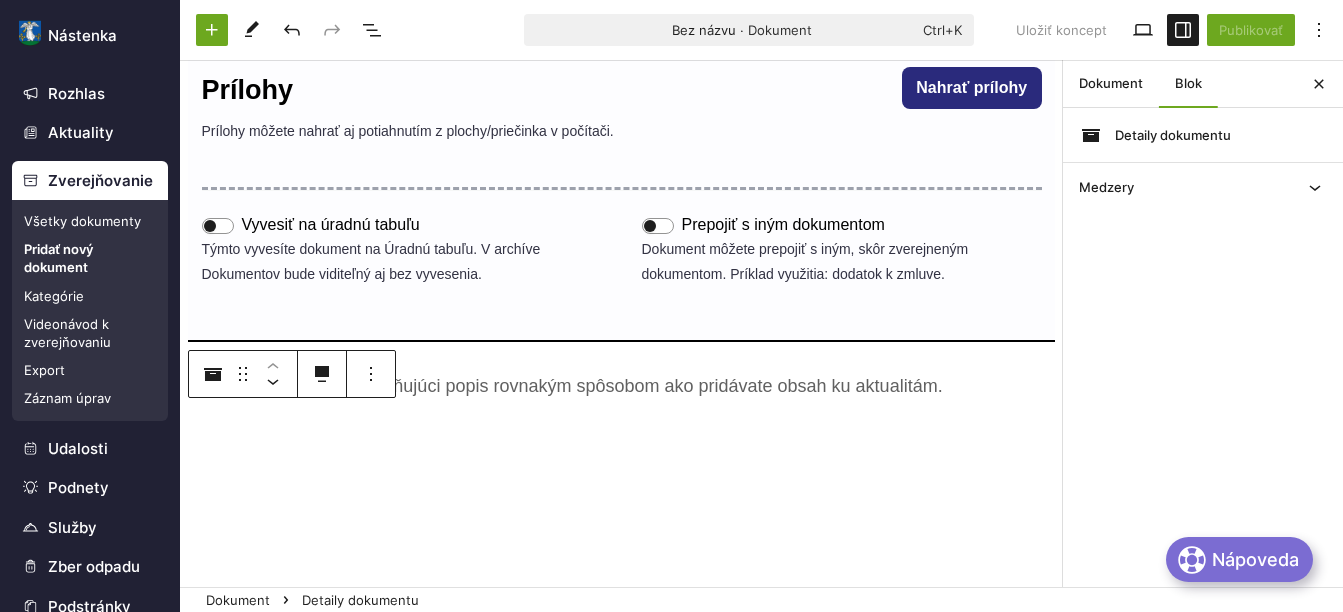 scroll, scrollTop: 400, scrollLeft: 0, axis: vertical 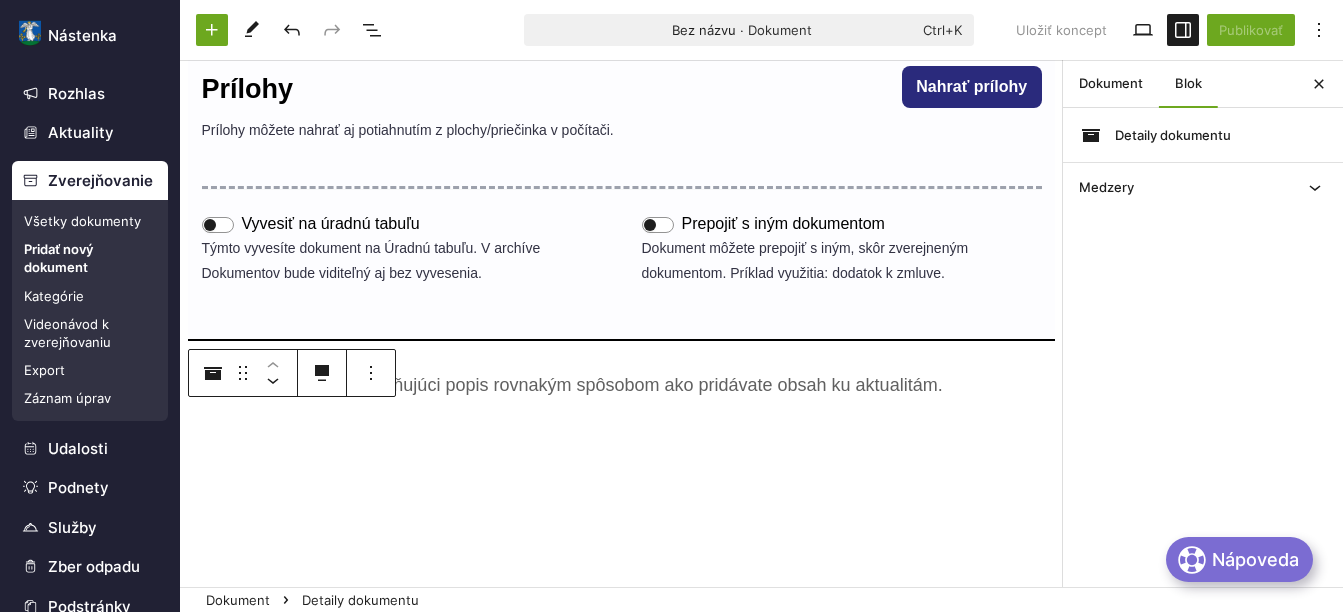 click on "Pridať nový dokument" at bounding box center (90, 258) 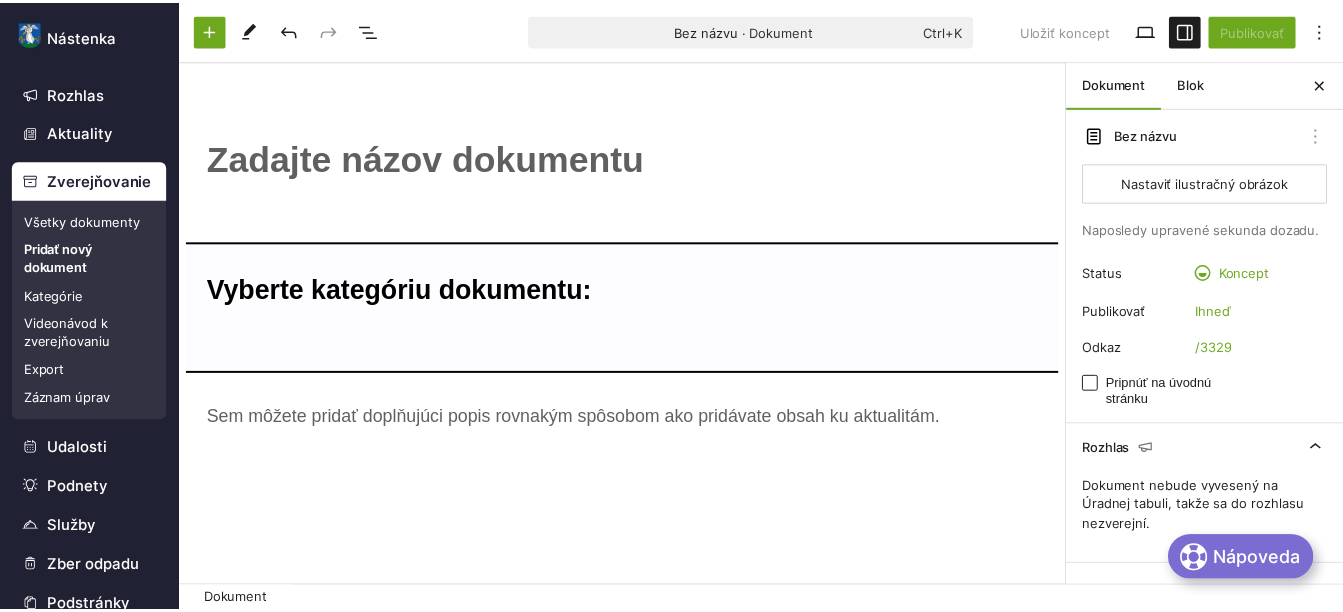 scroll, scrollTop: 0, scrollLeft: 0, axis: both 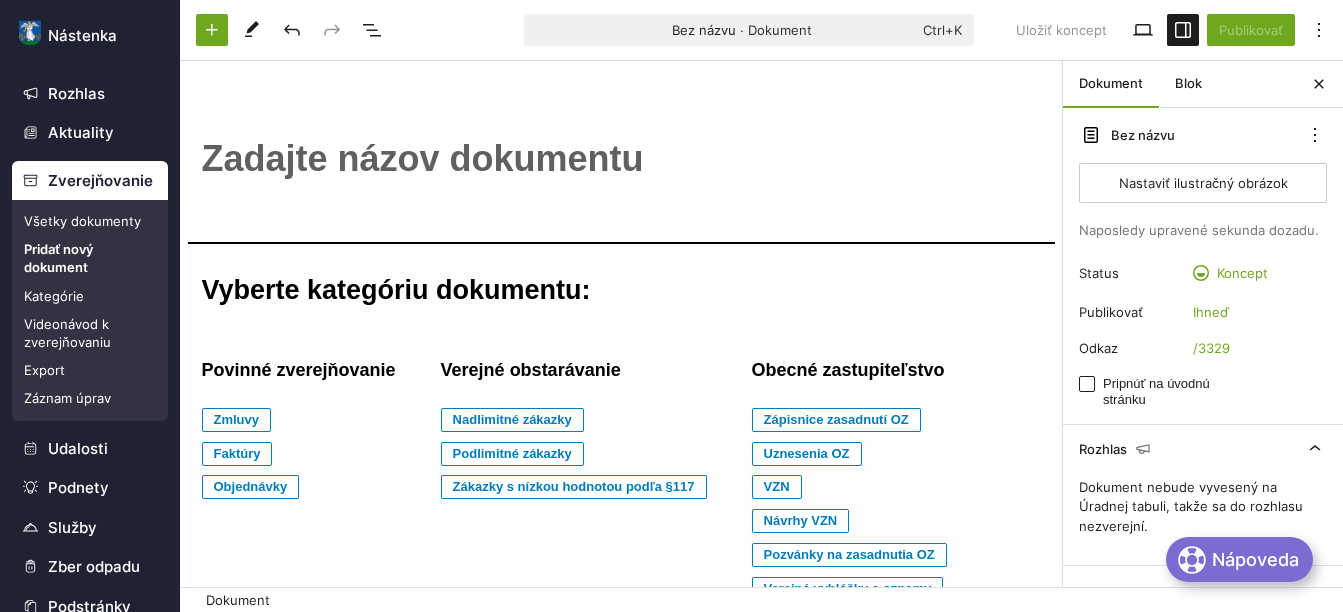 click on "Zverejňovanie" at bounding box center (90, 181) 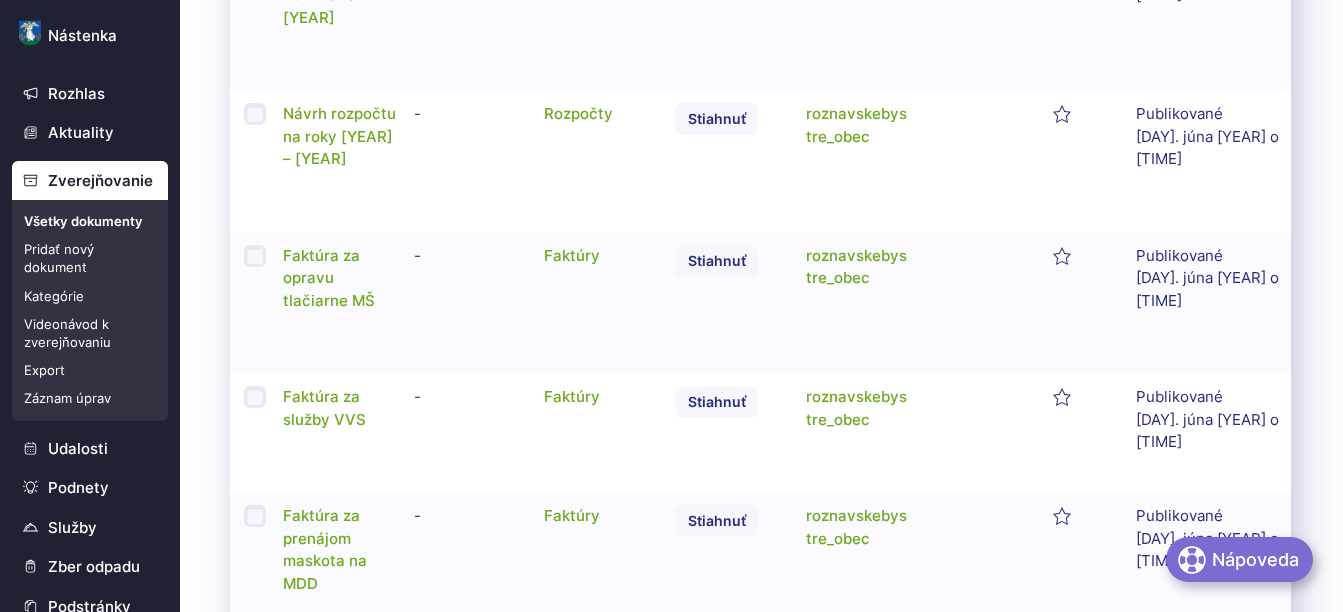 scroll, scrollTop: 800, scrollLeft: 0, axis: vertical 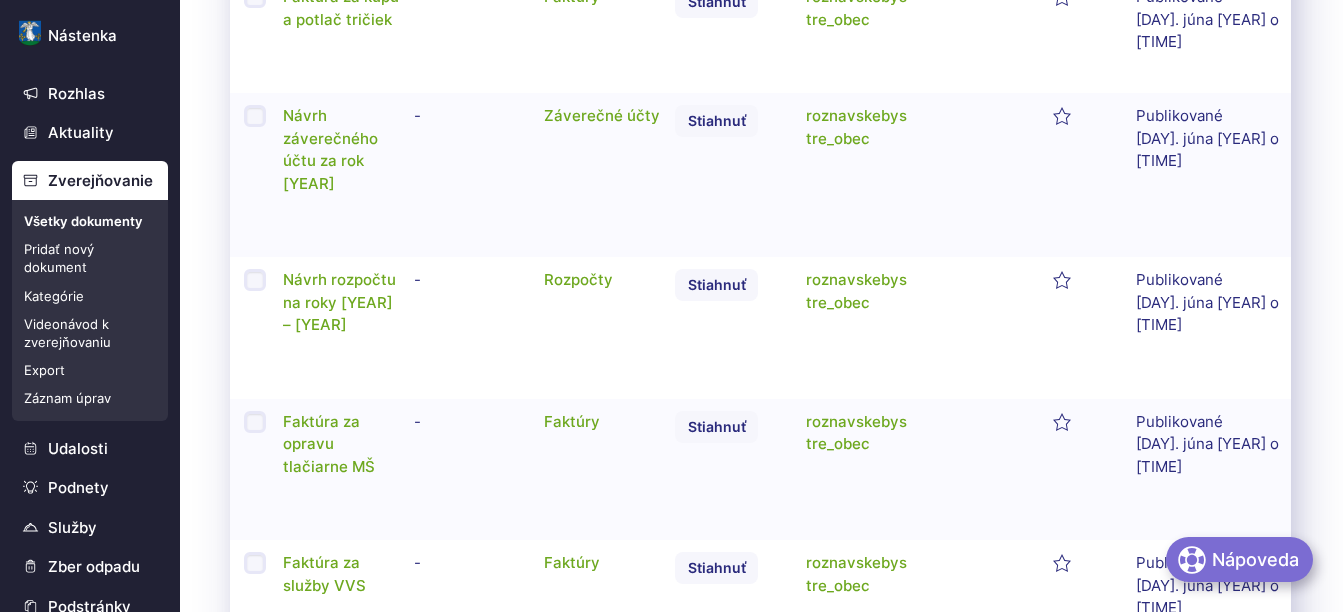 click on "Pridať nový dokument" at bounding box center [90, 258] 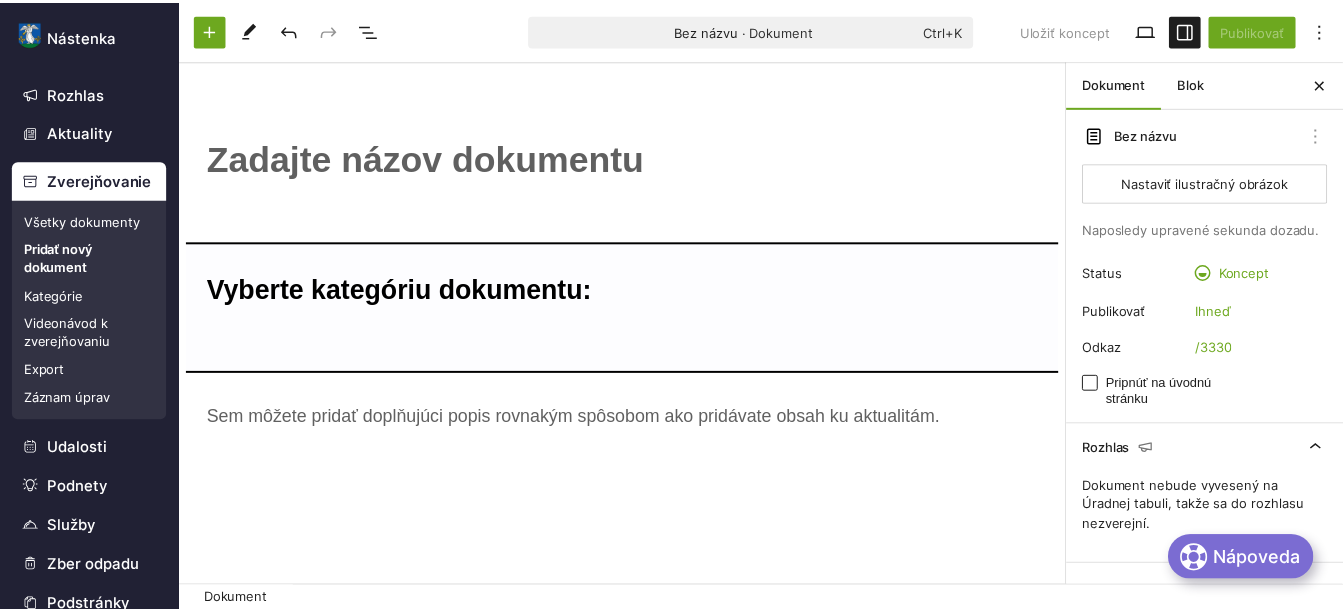 scroll, scrollTop: 0, scrollLeft: 0, axis: both 